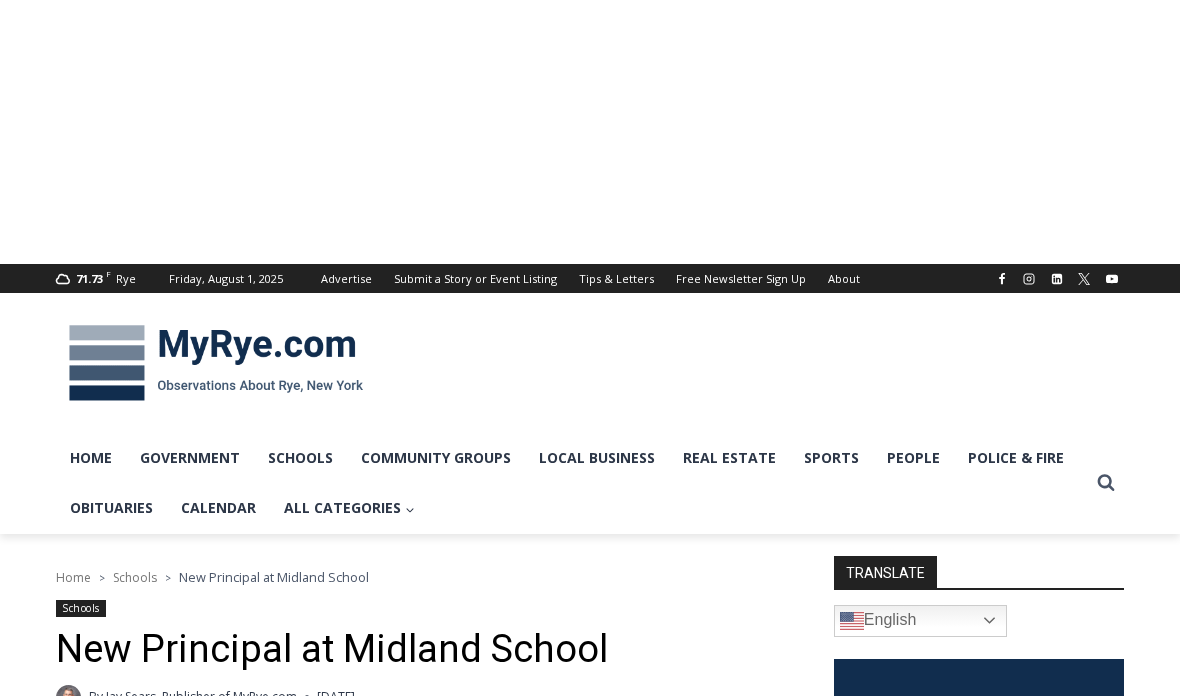 scroll, scrollTop: 115, scrollLeft: 0, axis: vertical 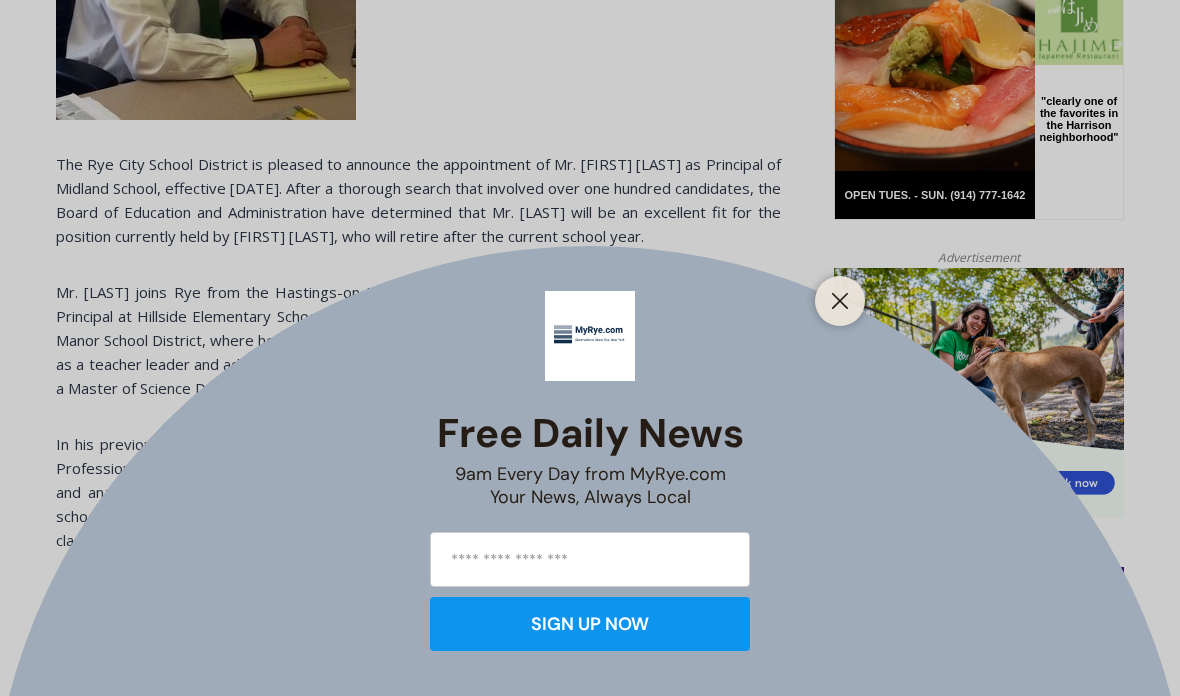 click 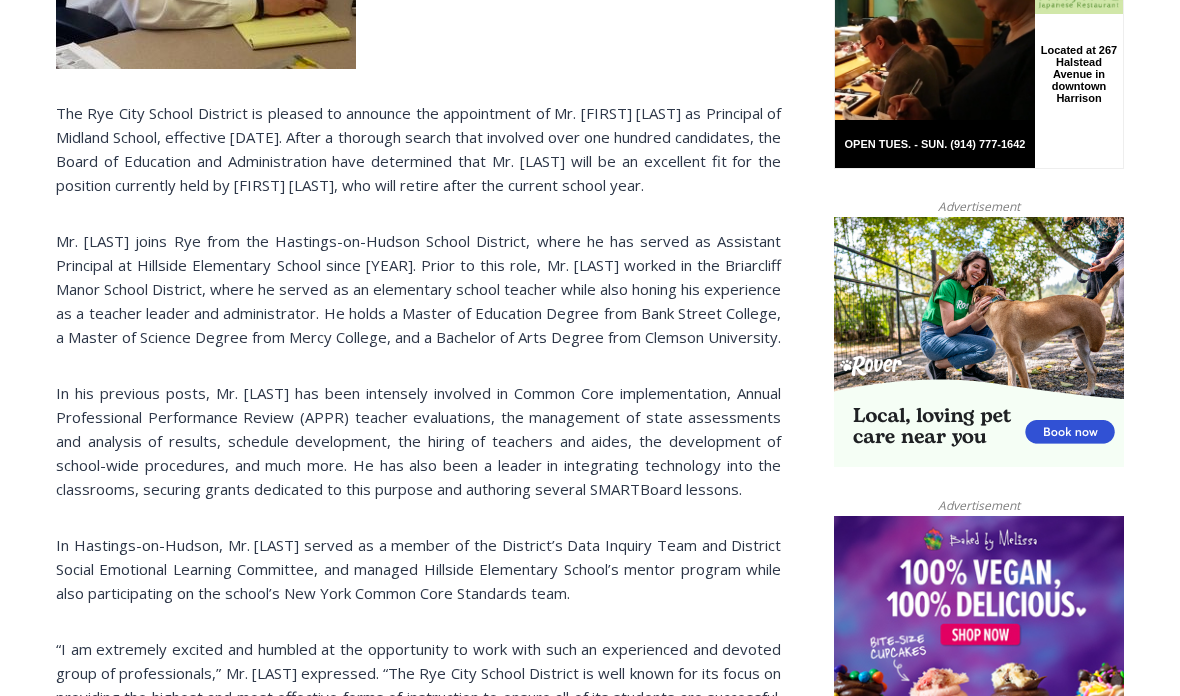scroll, scrollTop: 1118, scrollLeft: 0, axis: vertical 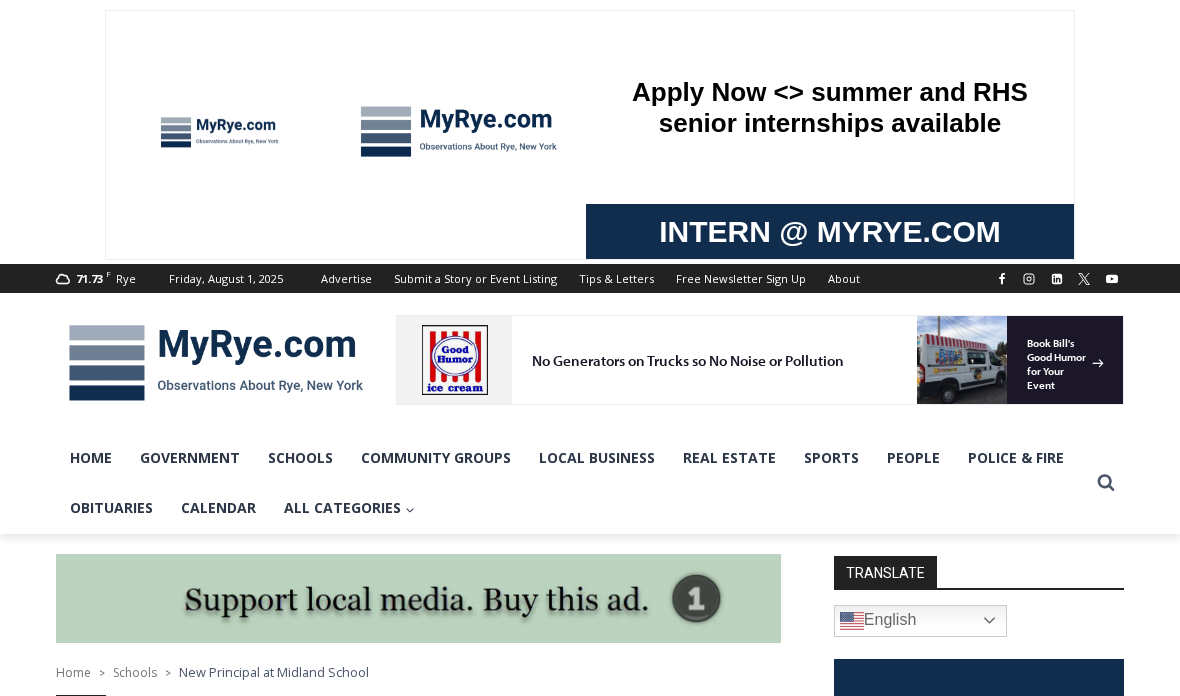 click at bounding box center (216, 363) 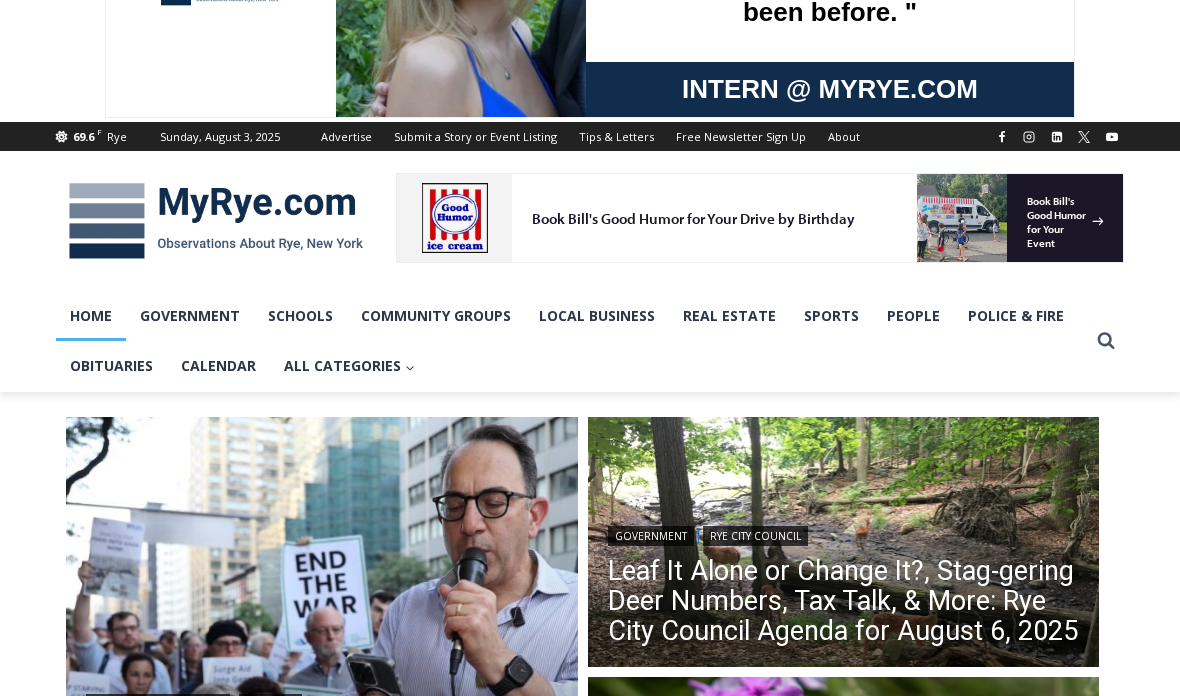 scroll, scrollTop: 0, scrollLeft: 0, axis: both 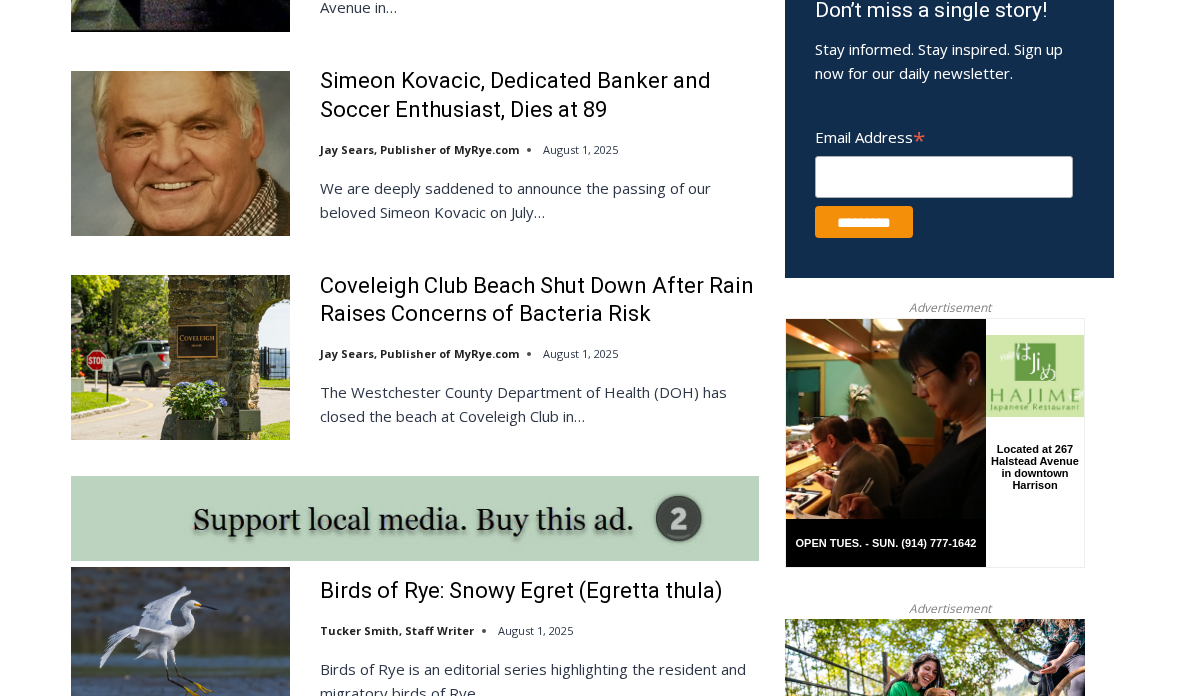 click on "Coveleigh Club Beach Shut Down After Rain Raises Concerns of Bacteria Risk" at bounding box center [539, 300] 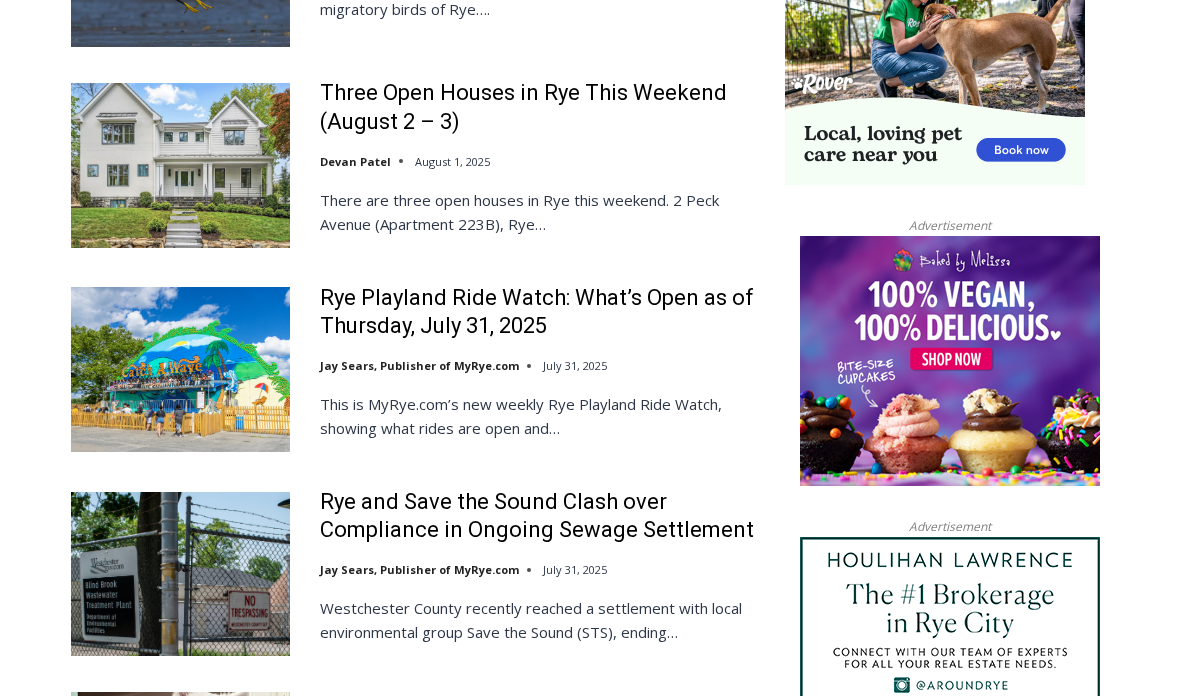 scroll, scrollTop: 2022, scrollLeft: 0, axis: vertical 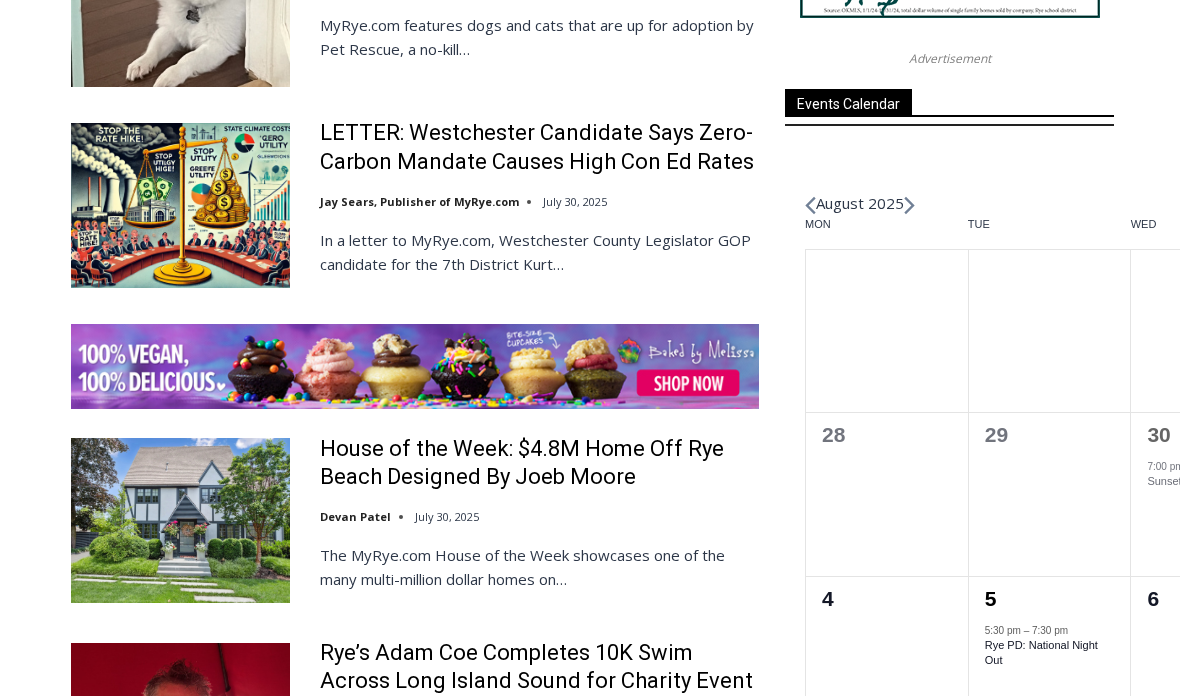 click on "LETTER: Westchester Candidate Says Zero-Carbon Mandate Causes High Con Ed Rates" at bounding box center [539, 147] 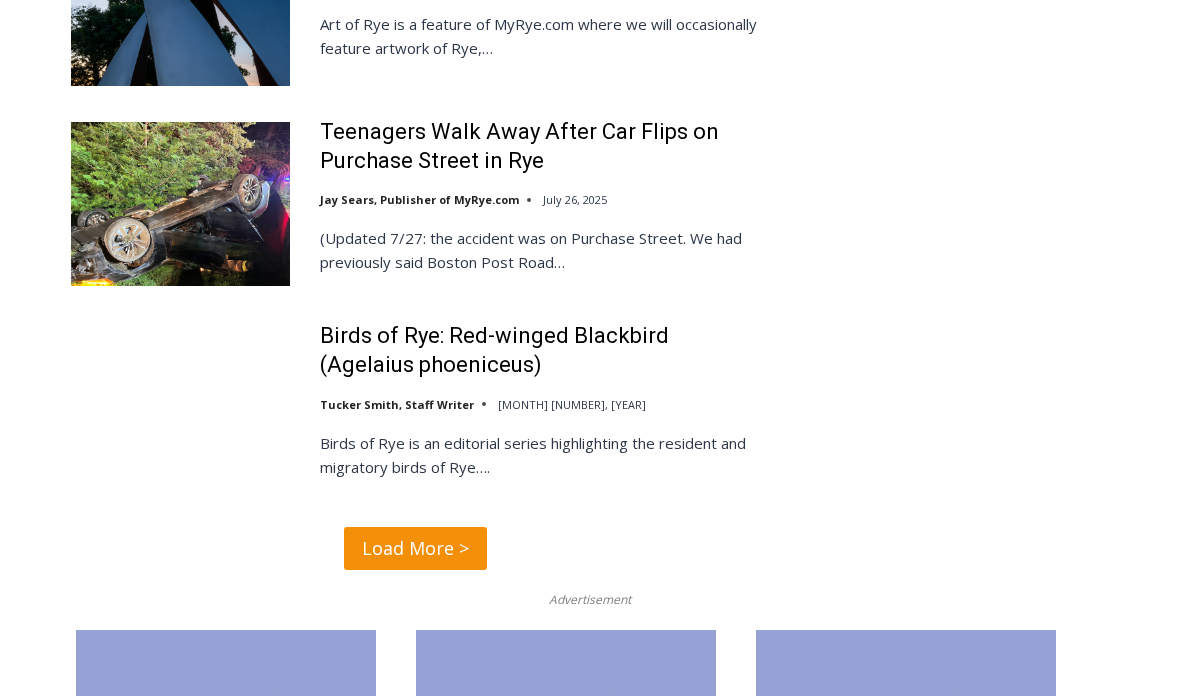 scroll, scrollTop: 4667, scrollLeft: 0, axis: vertical 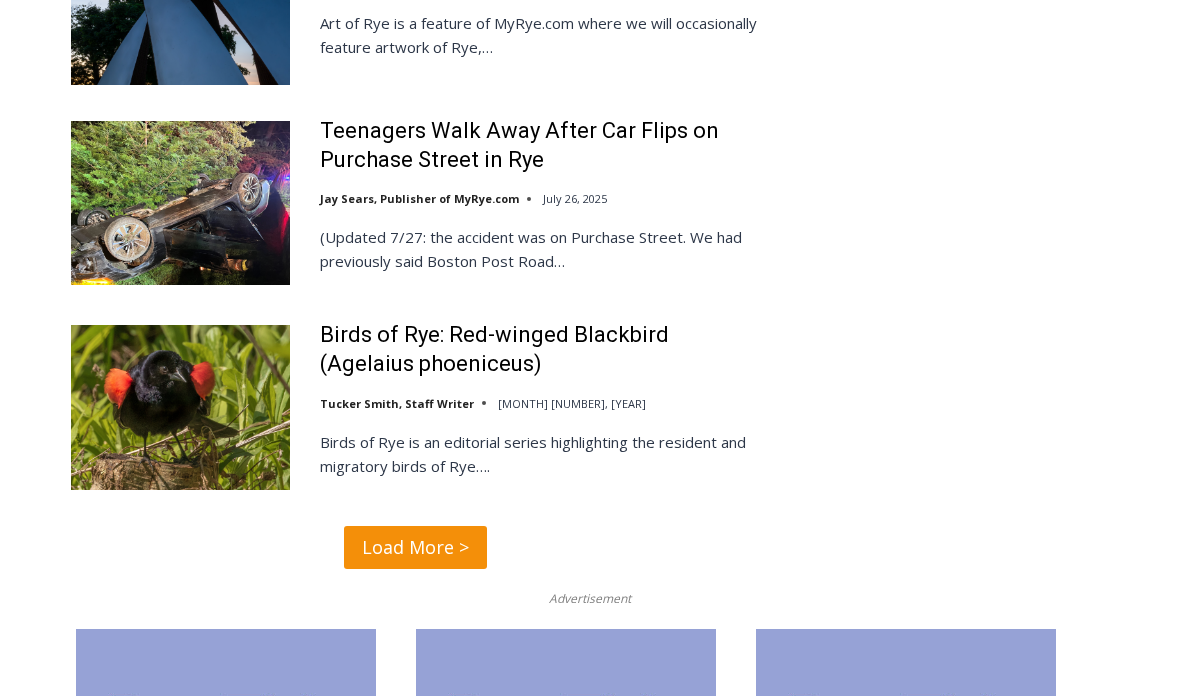 click on "Teenagers Walk Away After Car Flips on Purchase Street in Rye" at bounding box center [539, 145] 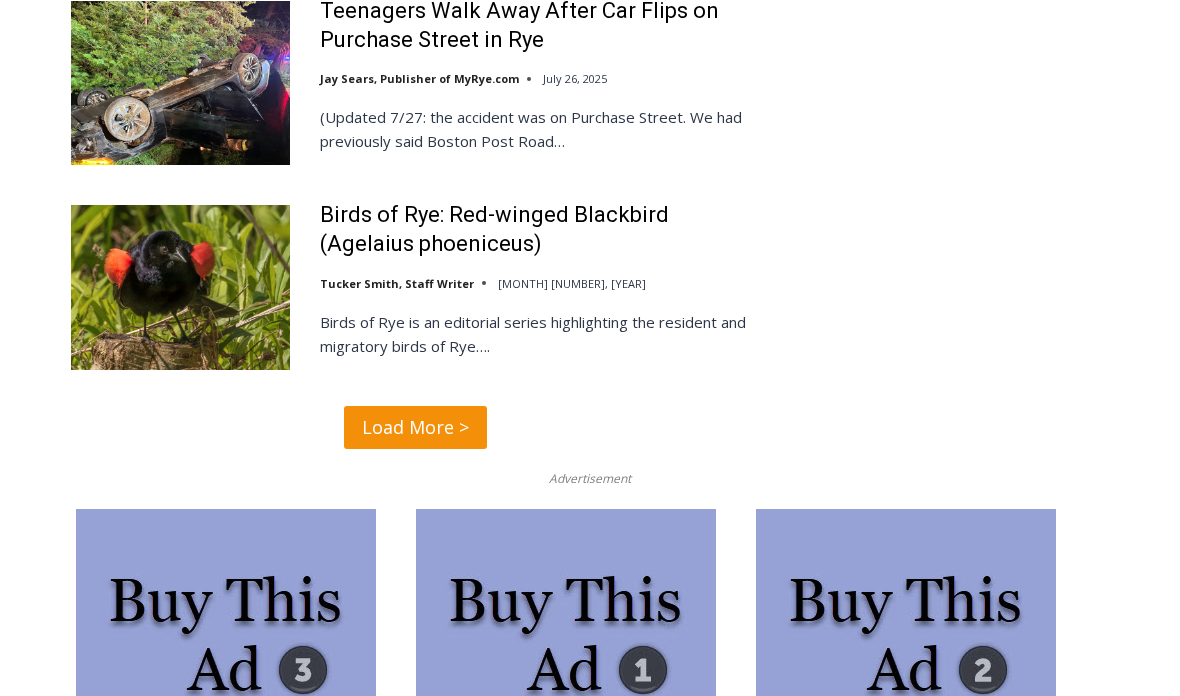 scroll, scrollTop: 4785, scrollLeft: 0, axis: vertical 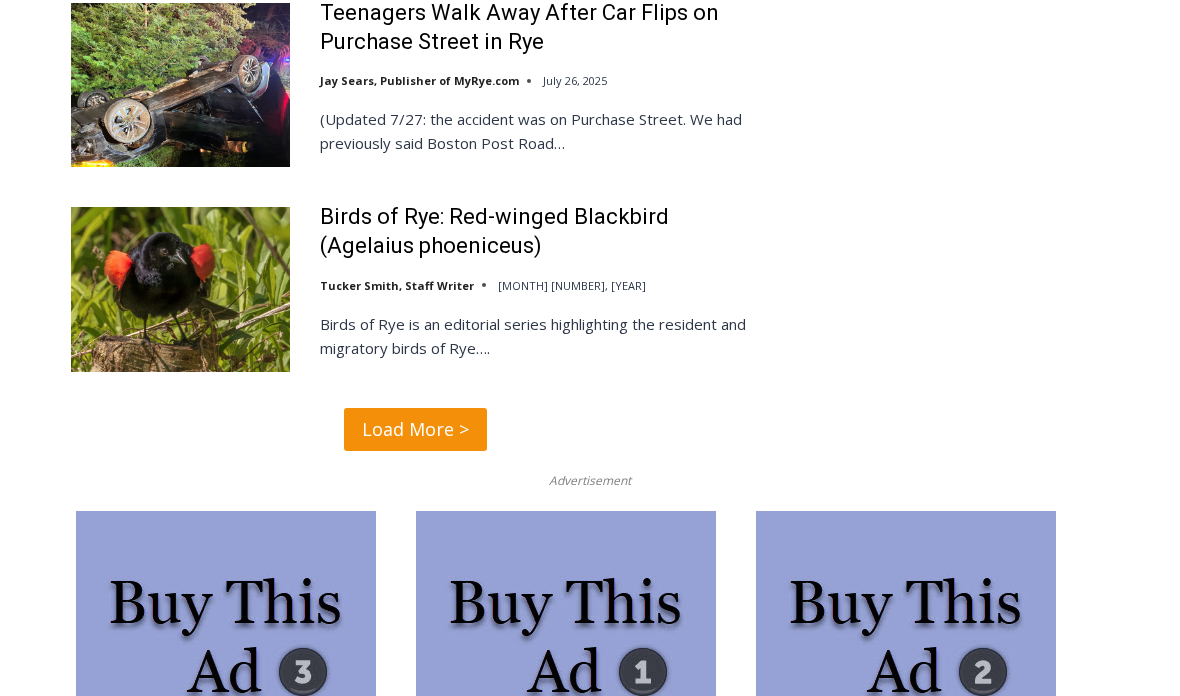 click on "Load More >" at bounding box center (415, 429) 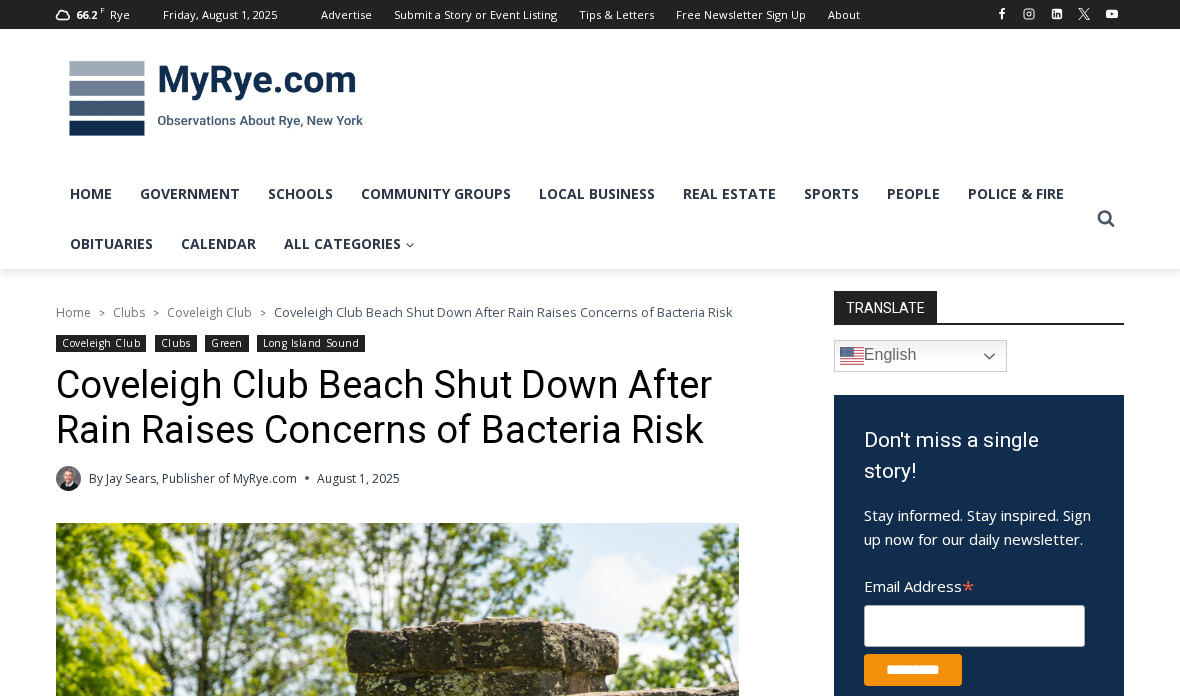 scroll, scrollTop: 0, scrollLeft: 0, axis: both 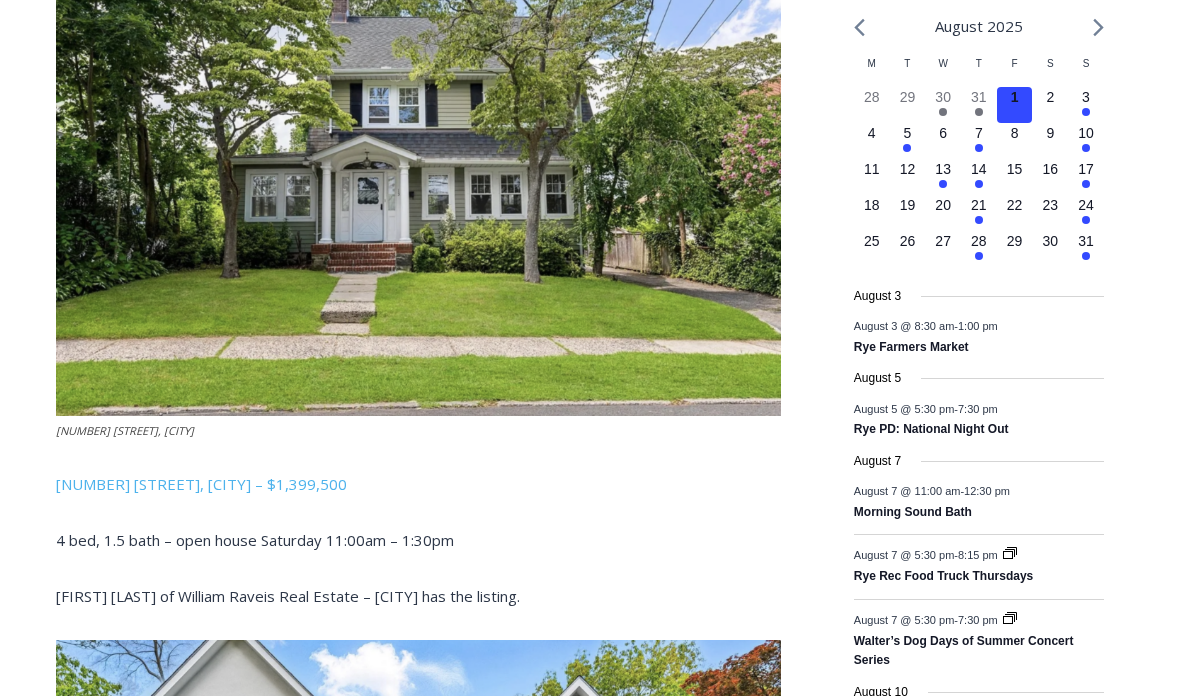 click on "15 Roosevelt Avenue, Rye – $1,399,500" at bounding box center (201, 485) 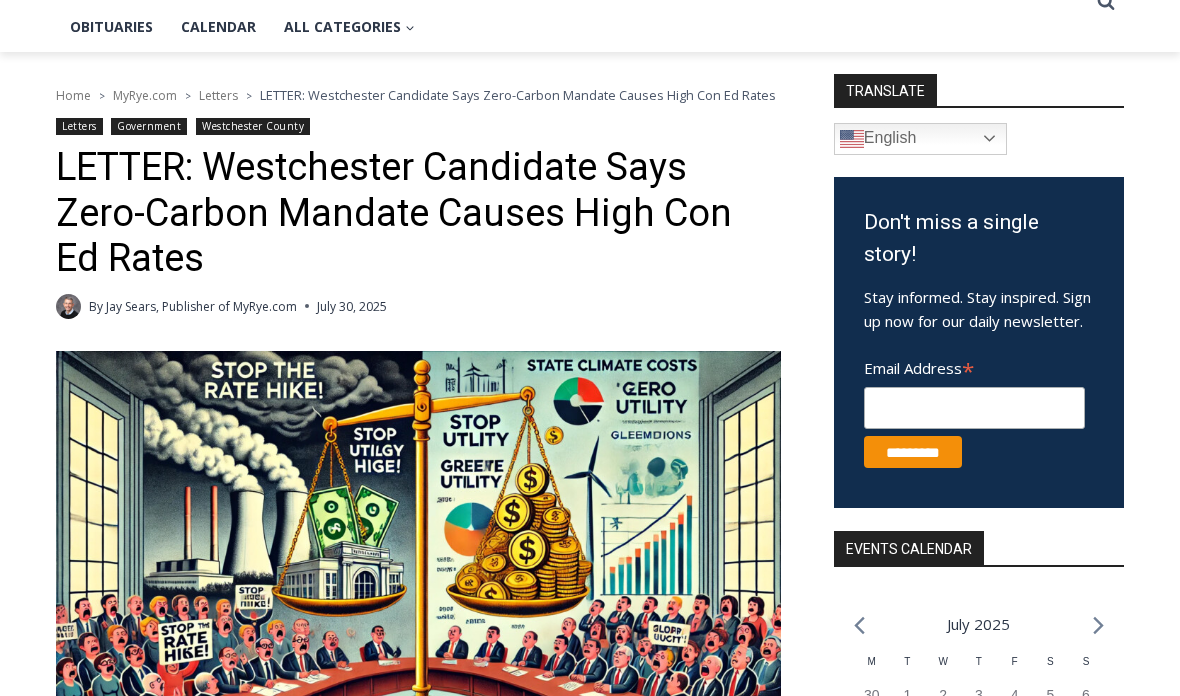 scroll, scrollTop: 0, scrollLeft: 0, axis: both 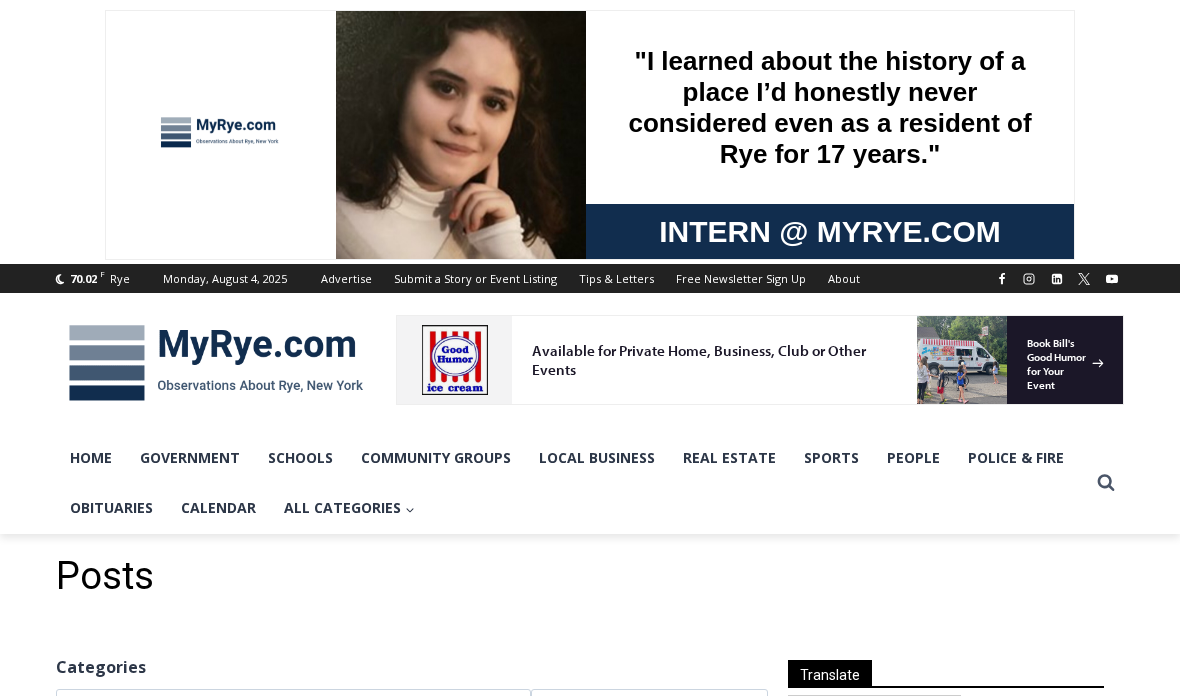 click on "Schools" at bounding box center (300, 458) 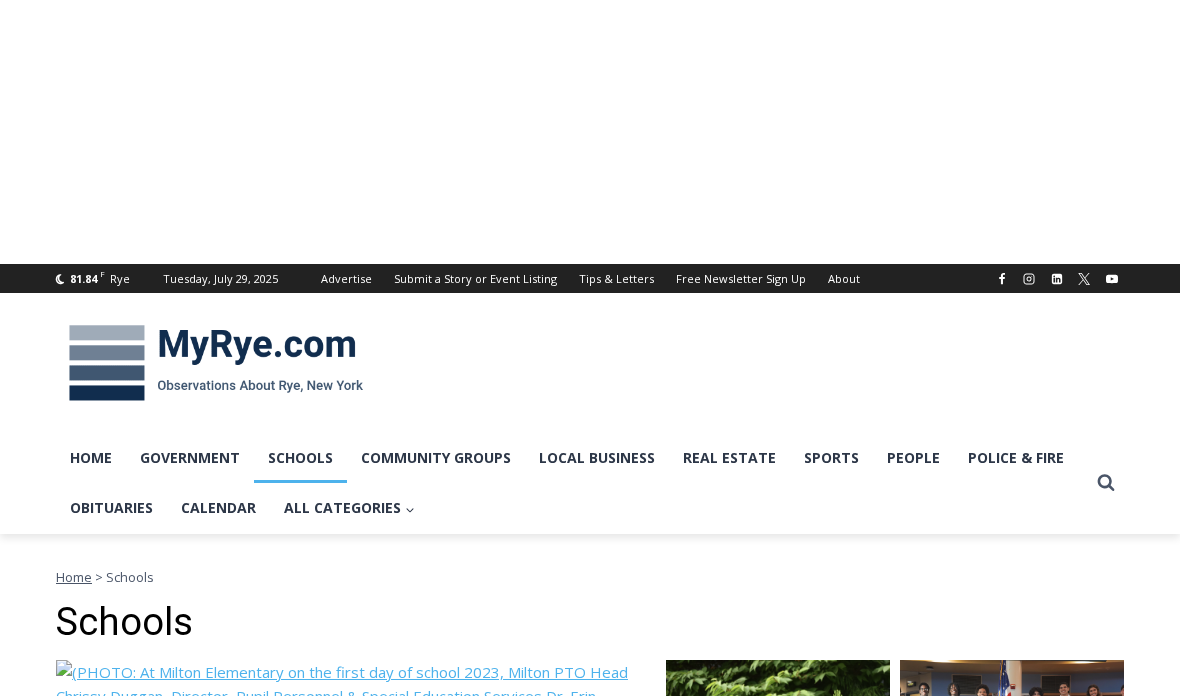 scroll, scrollTop: 0, scrollLeft: 0, axis: both 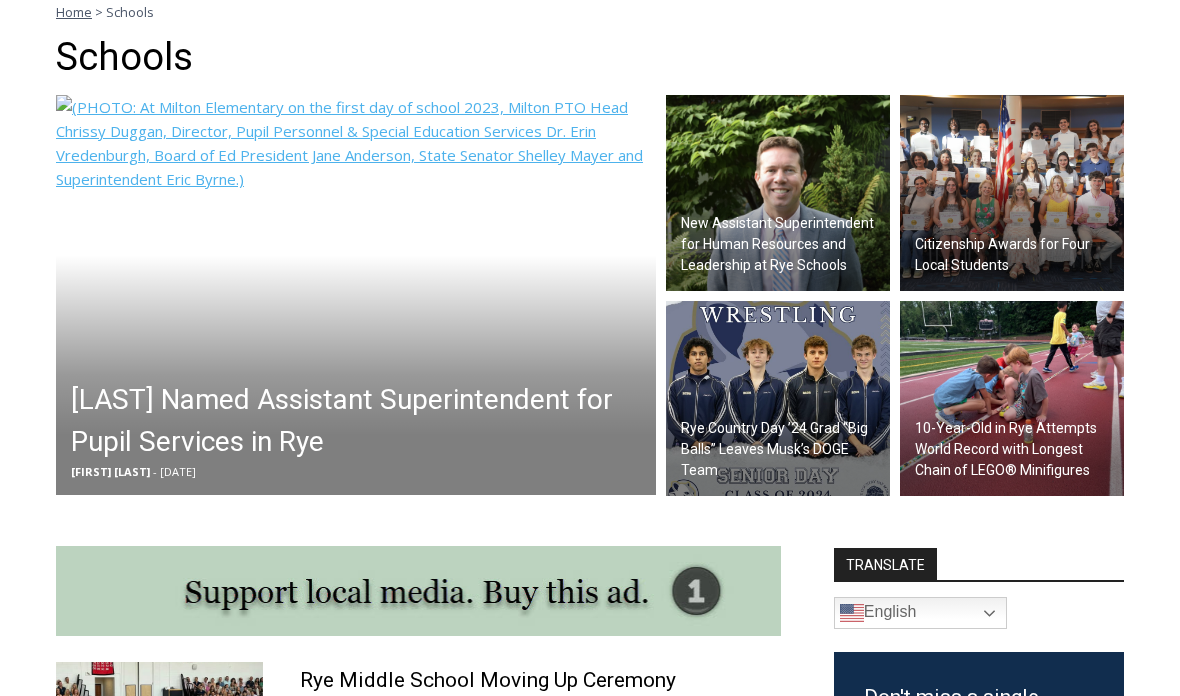 click on "Rye Country Day ’24 Grad “Big Balls” Leaves Musk’s DOGE Team" at bounding box center [783, 449] 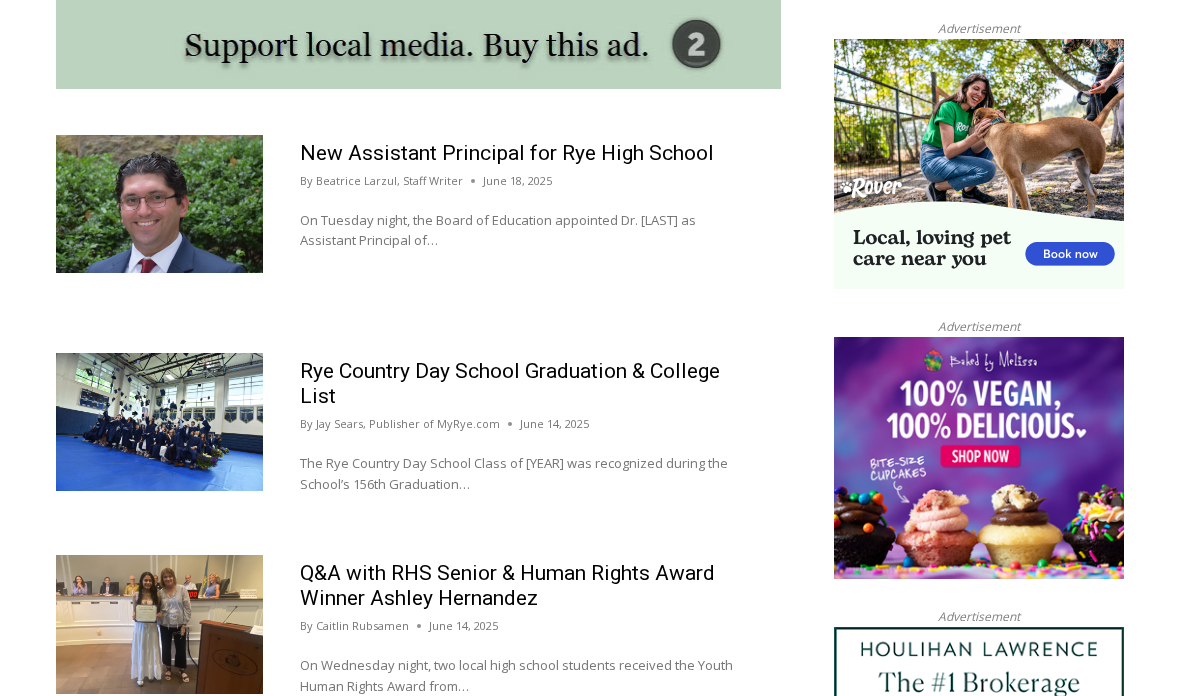 scroll, scrollTop: 1850, scrollLeft: 0, axis: vertical 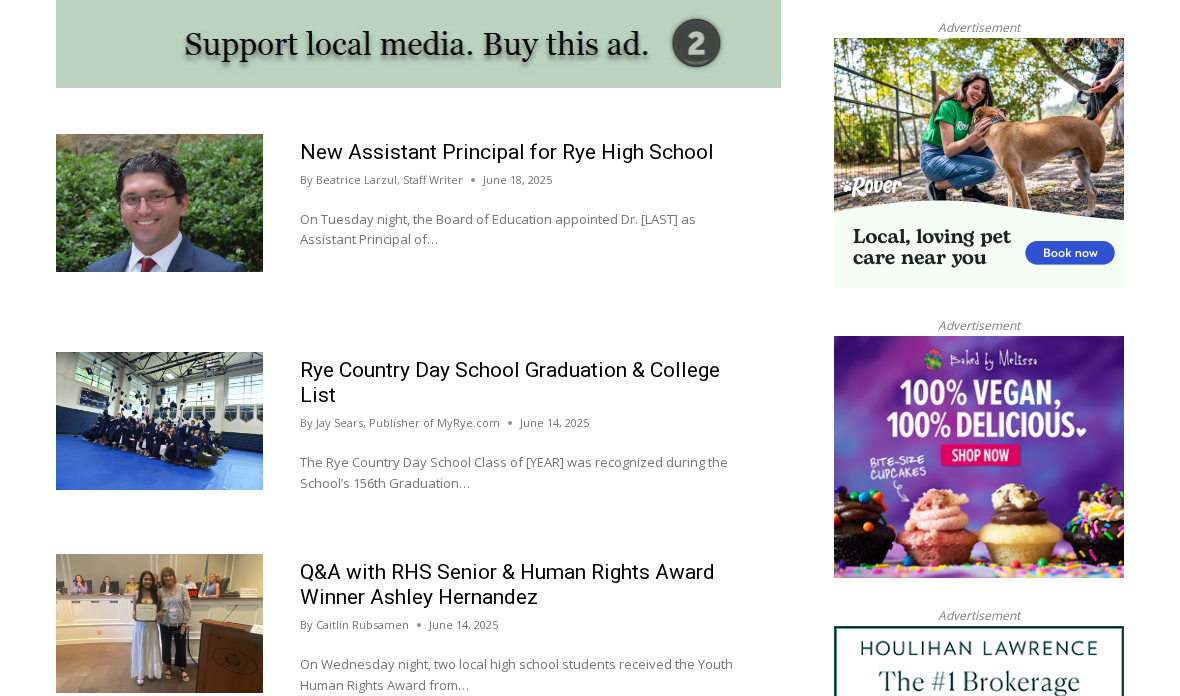 click on "New Assistant Principal for Rye High School" at bounding box center [507, 153] 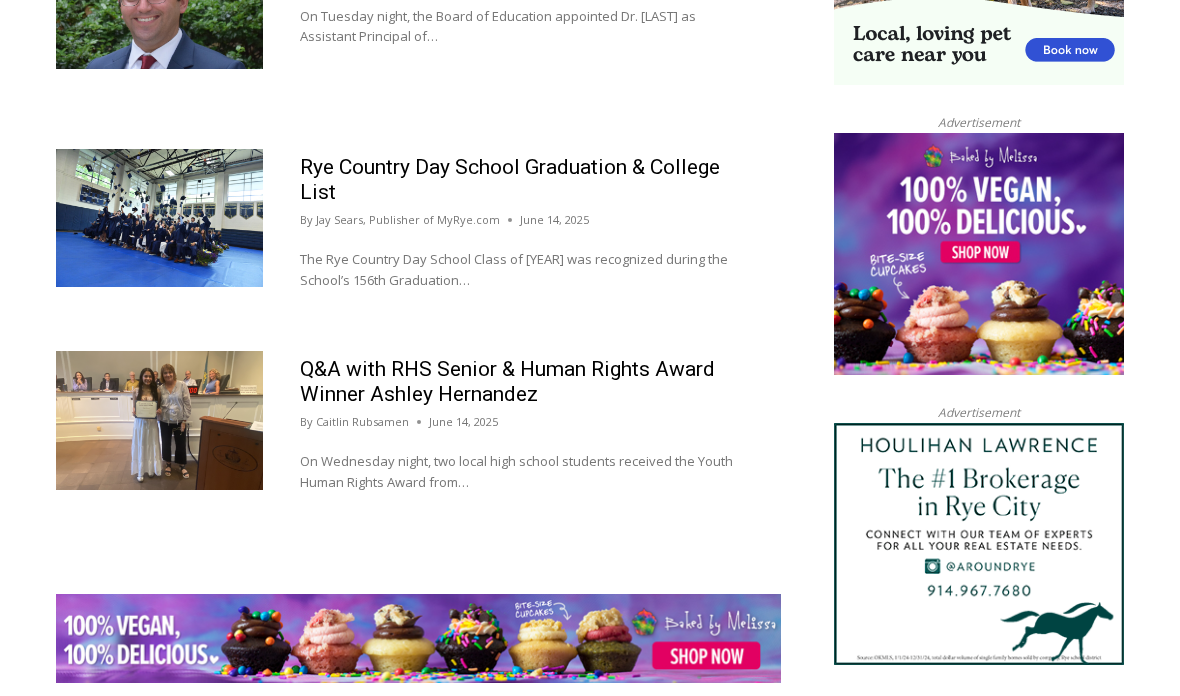 scroll, scrollTop: 2085, scrollLeft: 0, axis: vertical 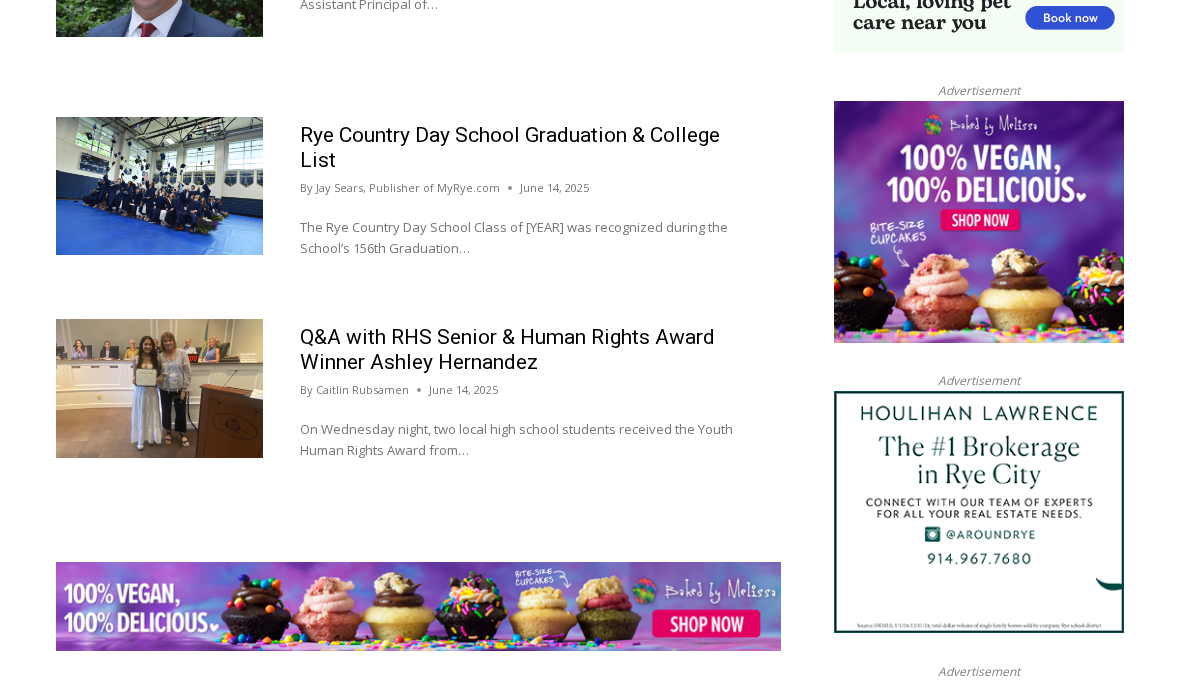 click on "Rye Country Day School Graduation & College List" at bounding box center (510, 148) 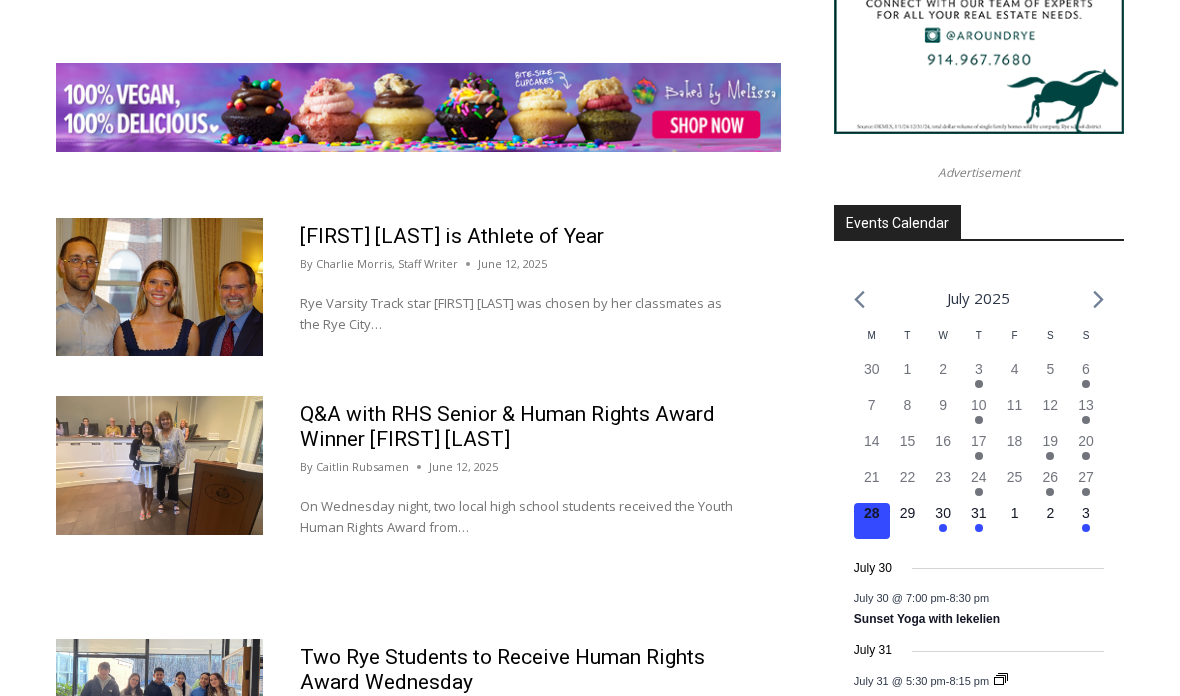 scroll, scrollTop: 2606, scrollLeft: 0, axis: vertical 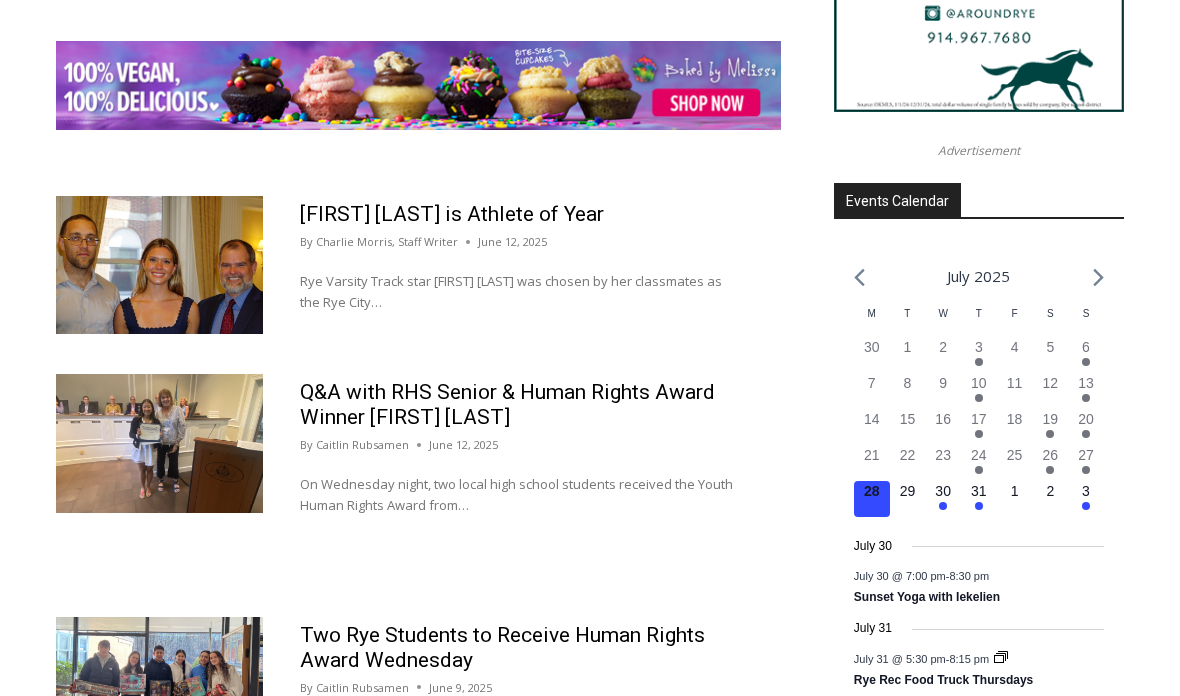 click at bounding box center [159, 266] 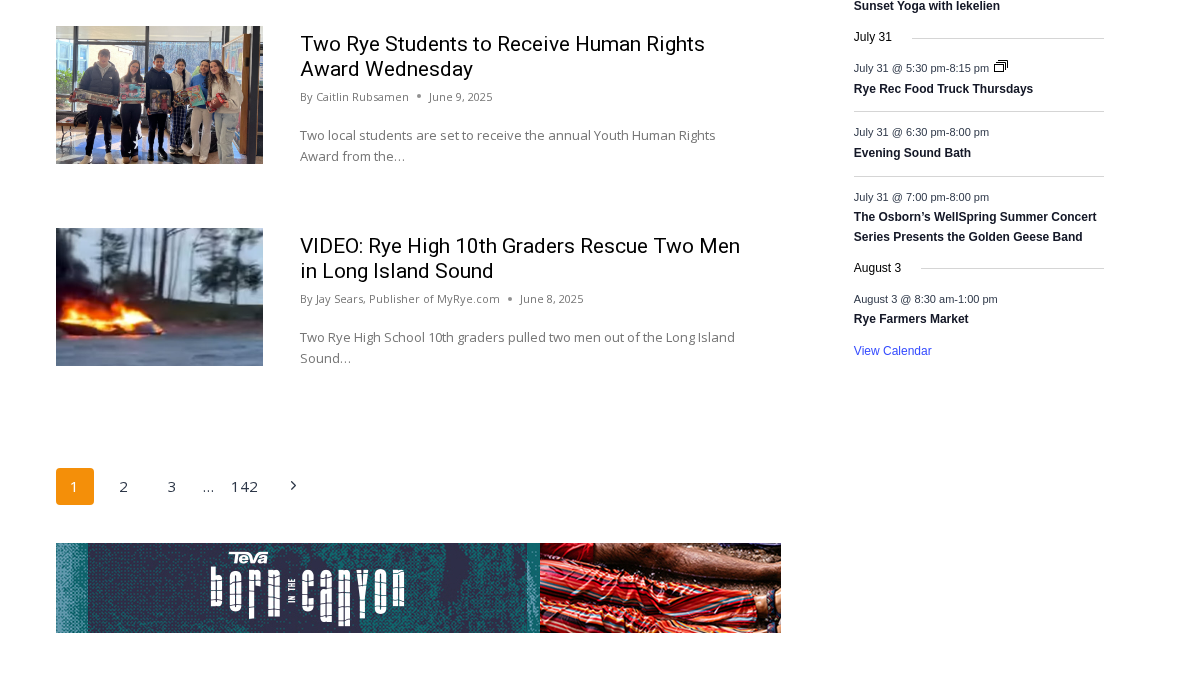scroll, scrollTop: 3199, scrollLeft: 0, axis: vertical 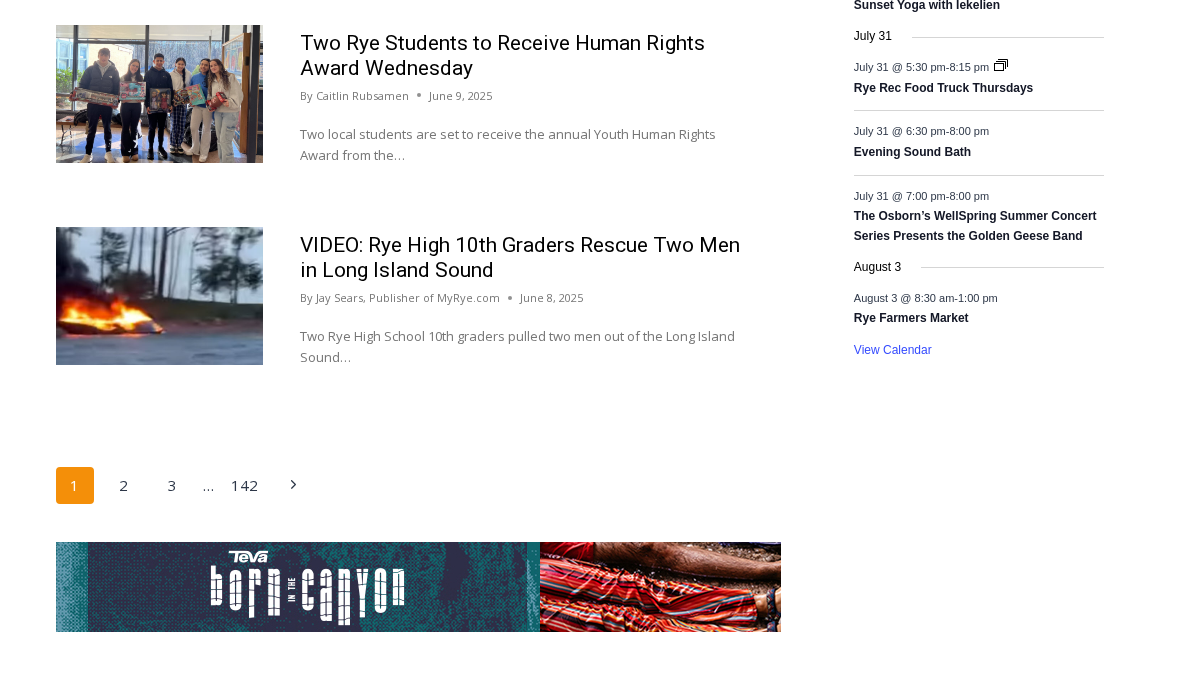 click on "2" at bounding box center (124, 486) 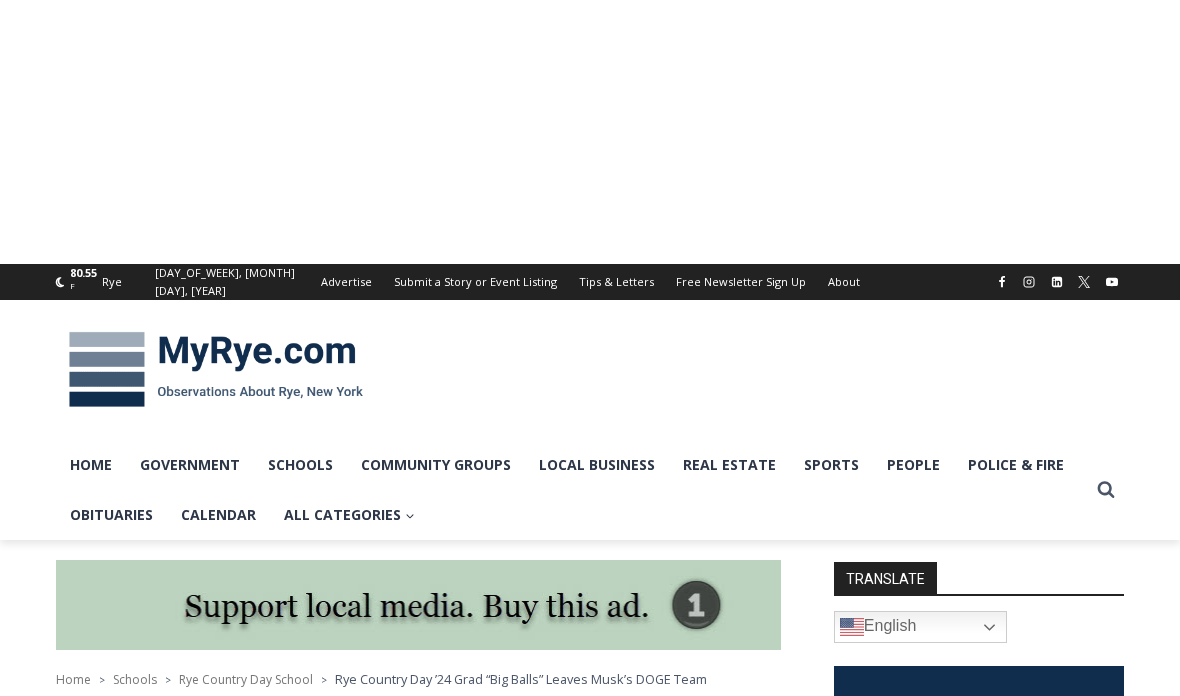 scroll, scrollTop: 611, scrollLeft: 0, axis: vertical 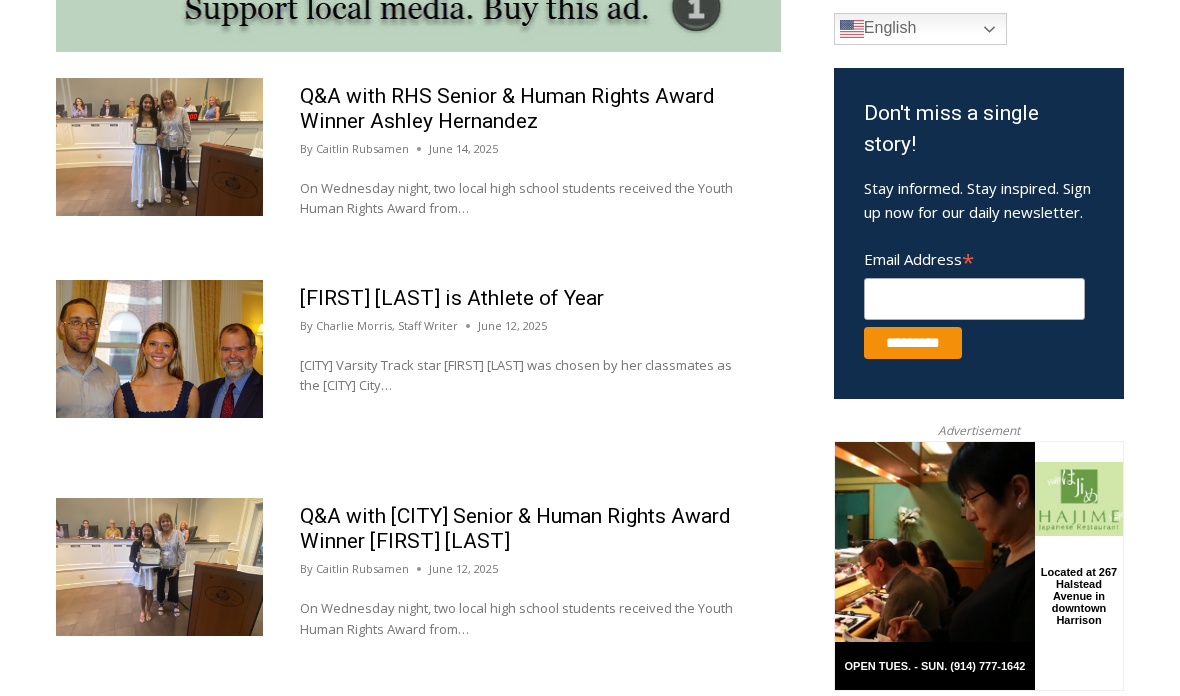 click at bounding box center [159, 147] 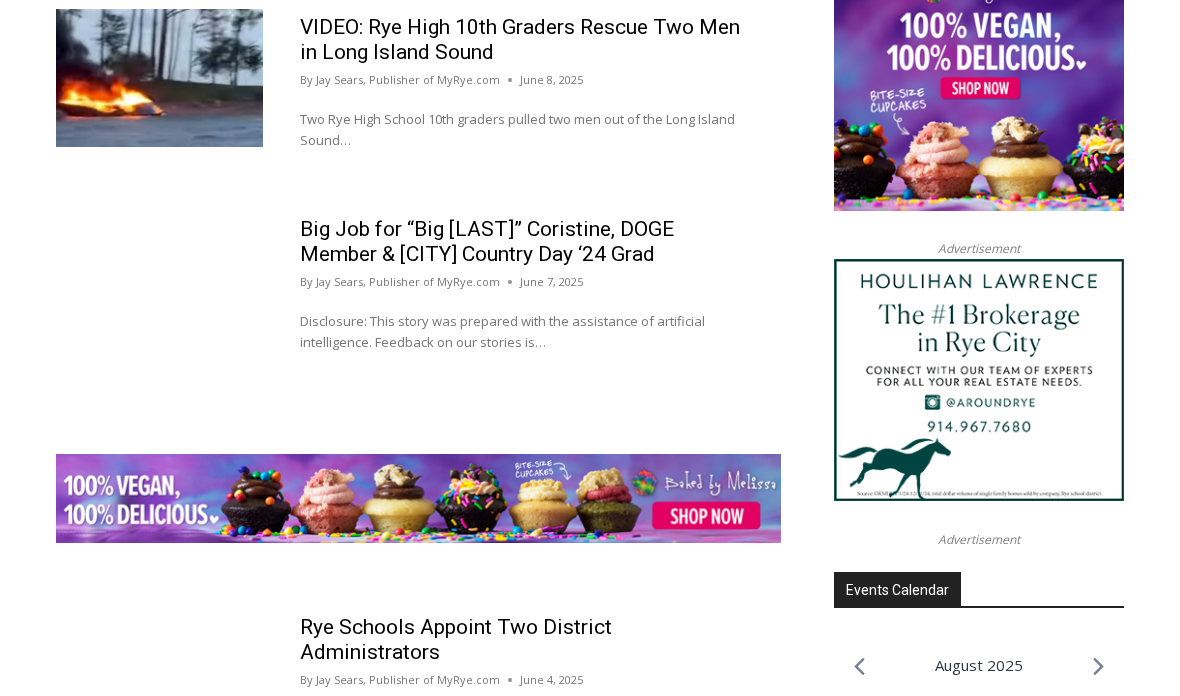 scroll, scrollTop: 2219, scrollLeft: 0, axis: vertical 